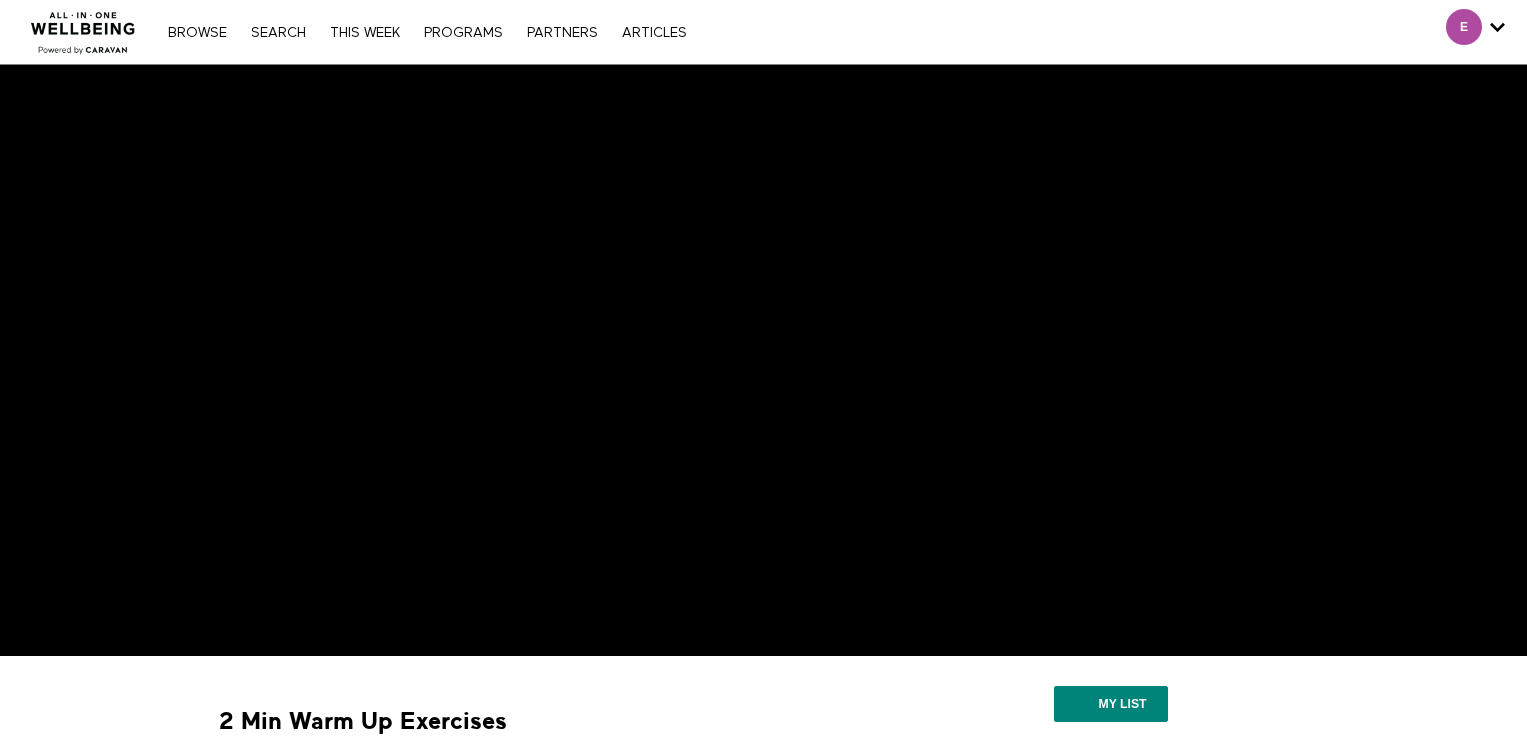 scroll, scrollTop: 0, scrollLeft: 0, axis: both 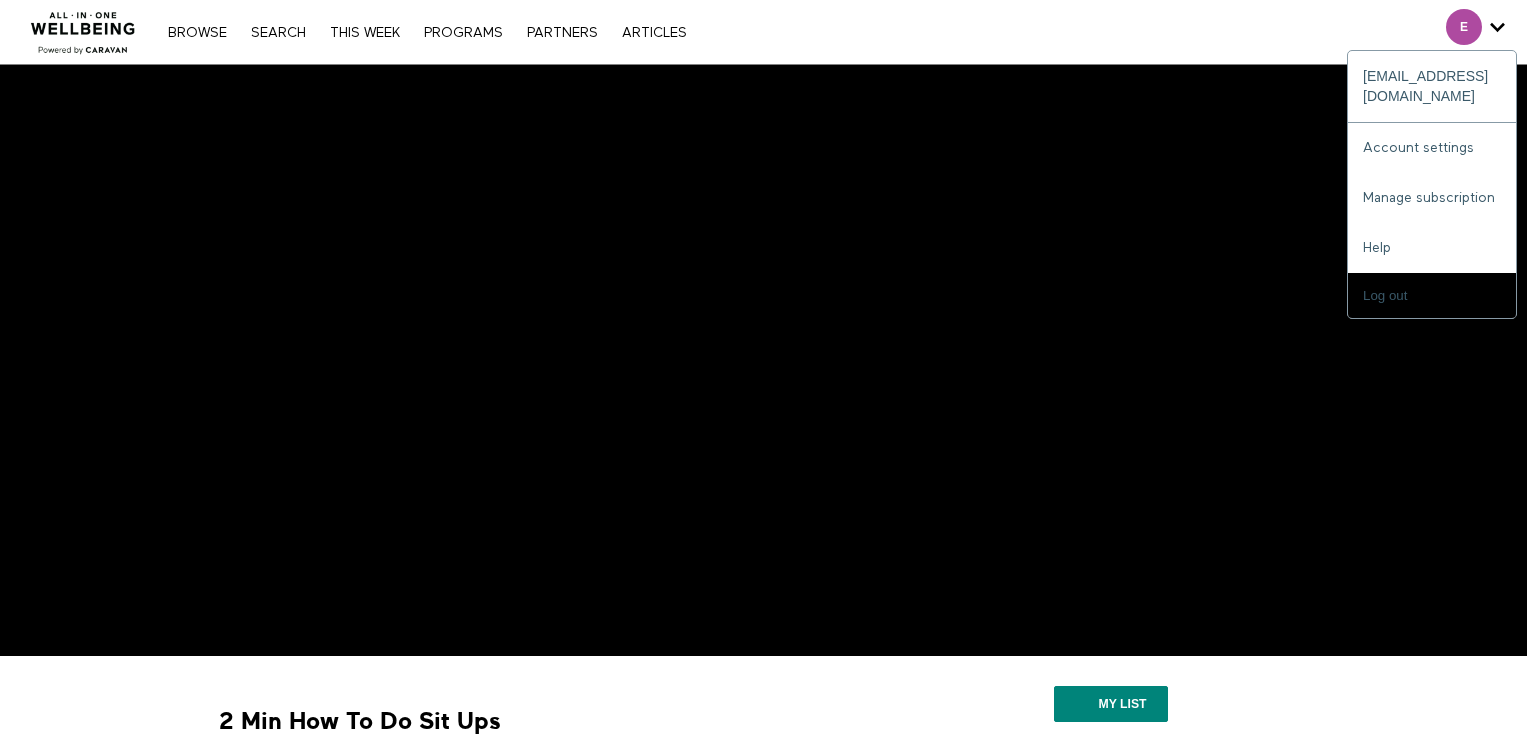 click at bounding box center (1464, 27) 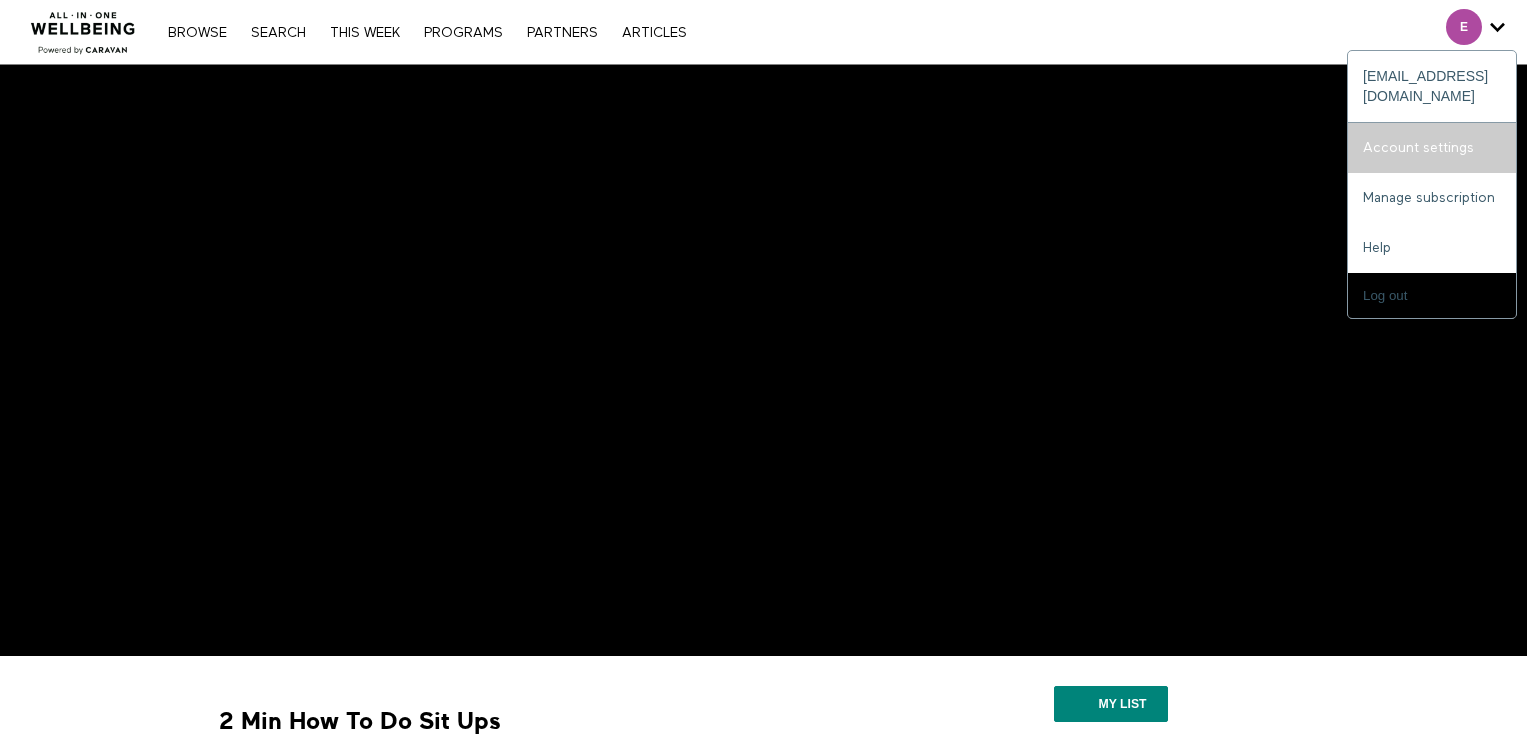 click on "Account settings" at bounding box center (1432, 148) 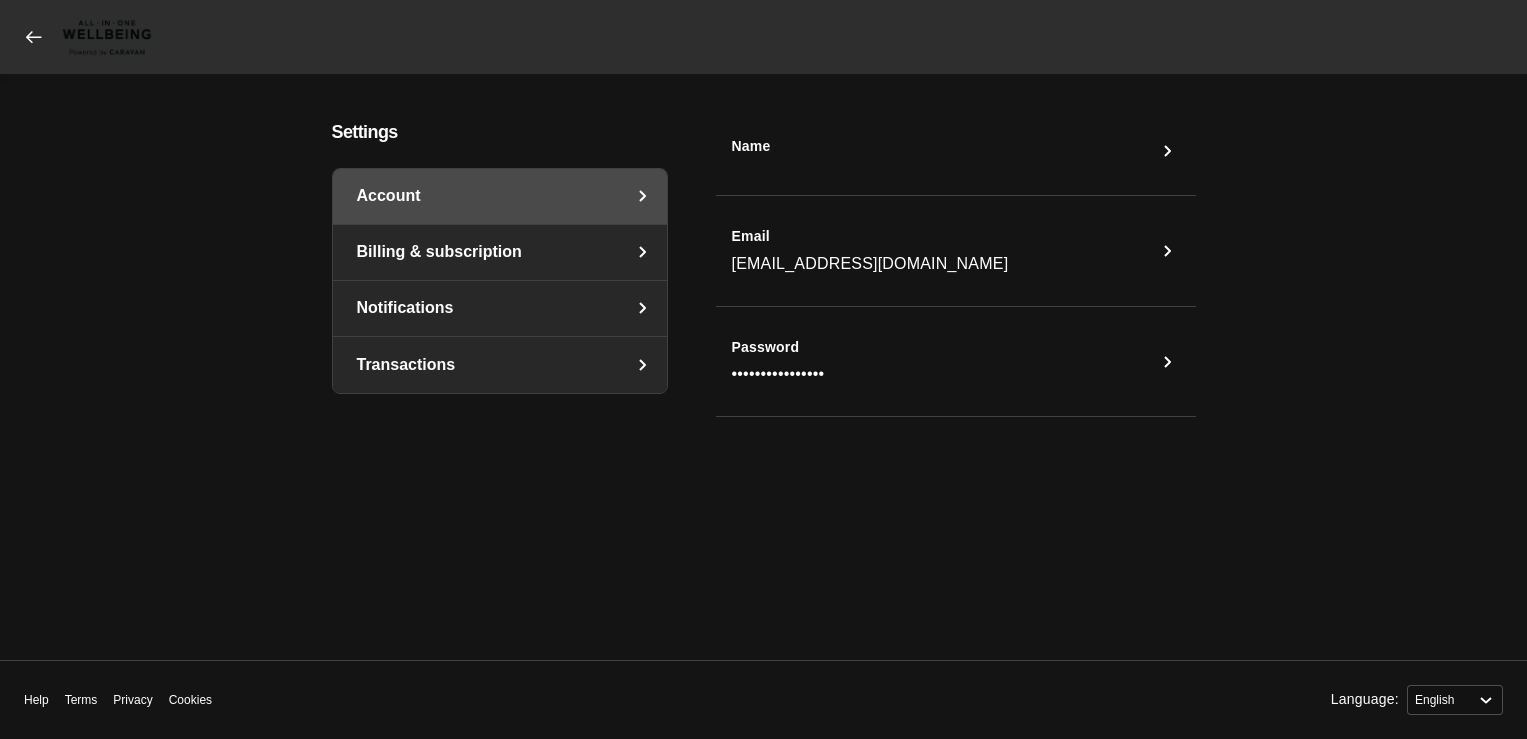 select on "en" 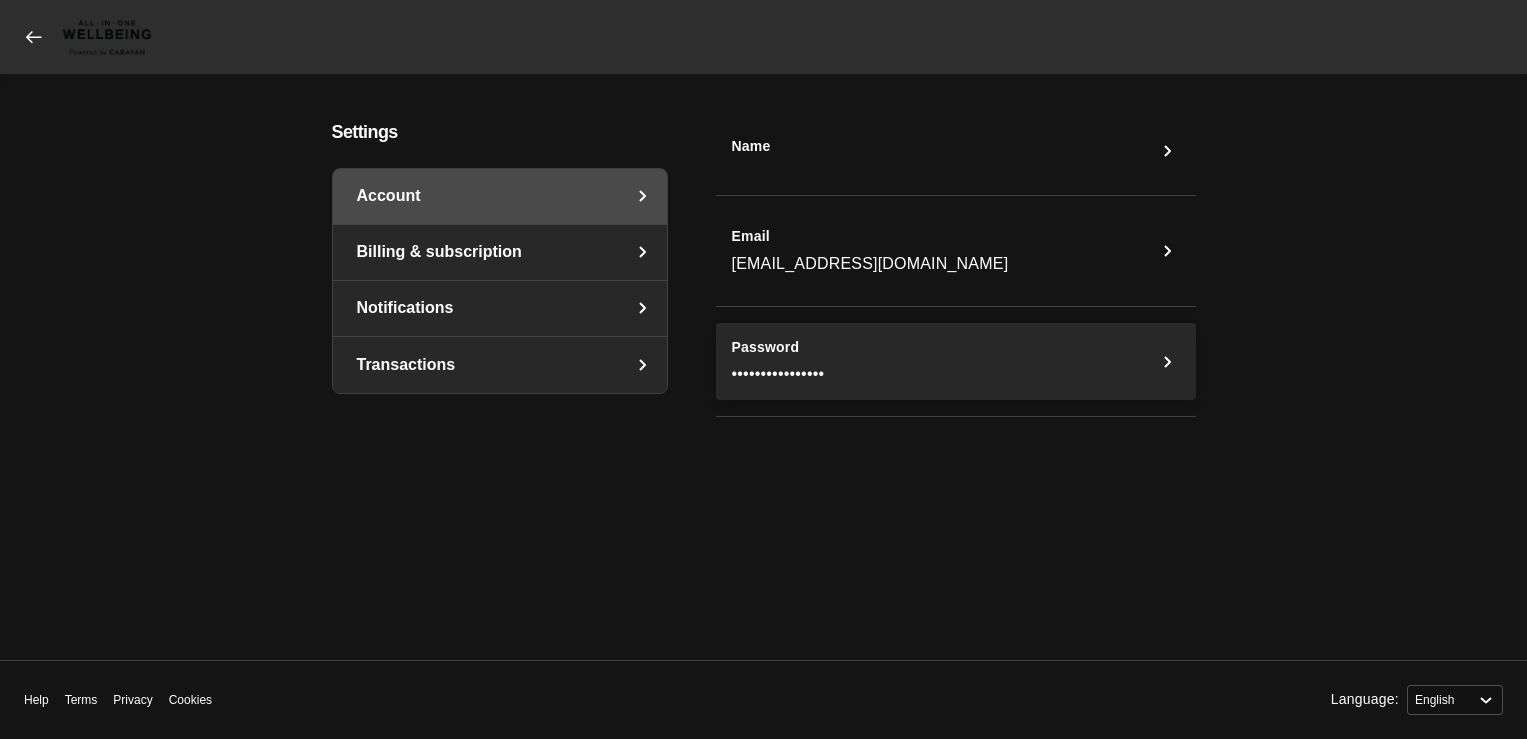 scroll, scrollTop: 0, scrollLeft: 0, axis: both 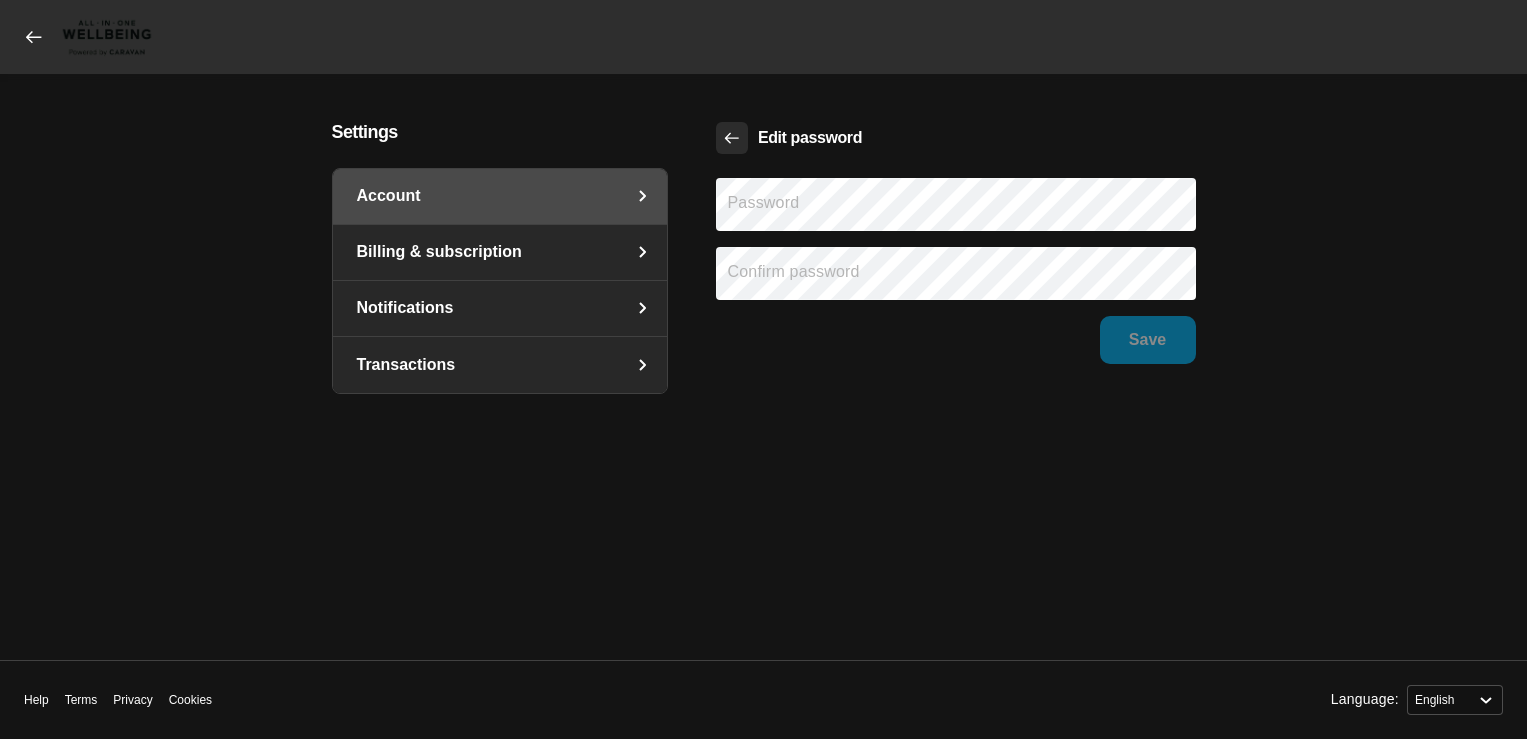 click 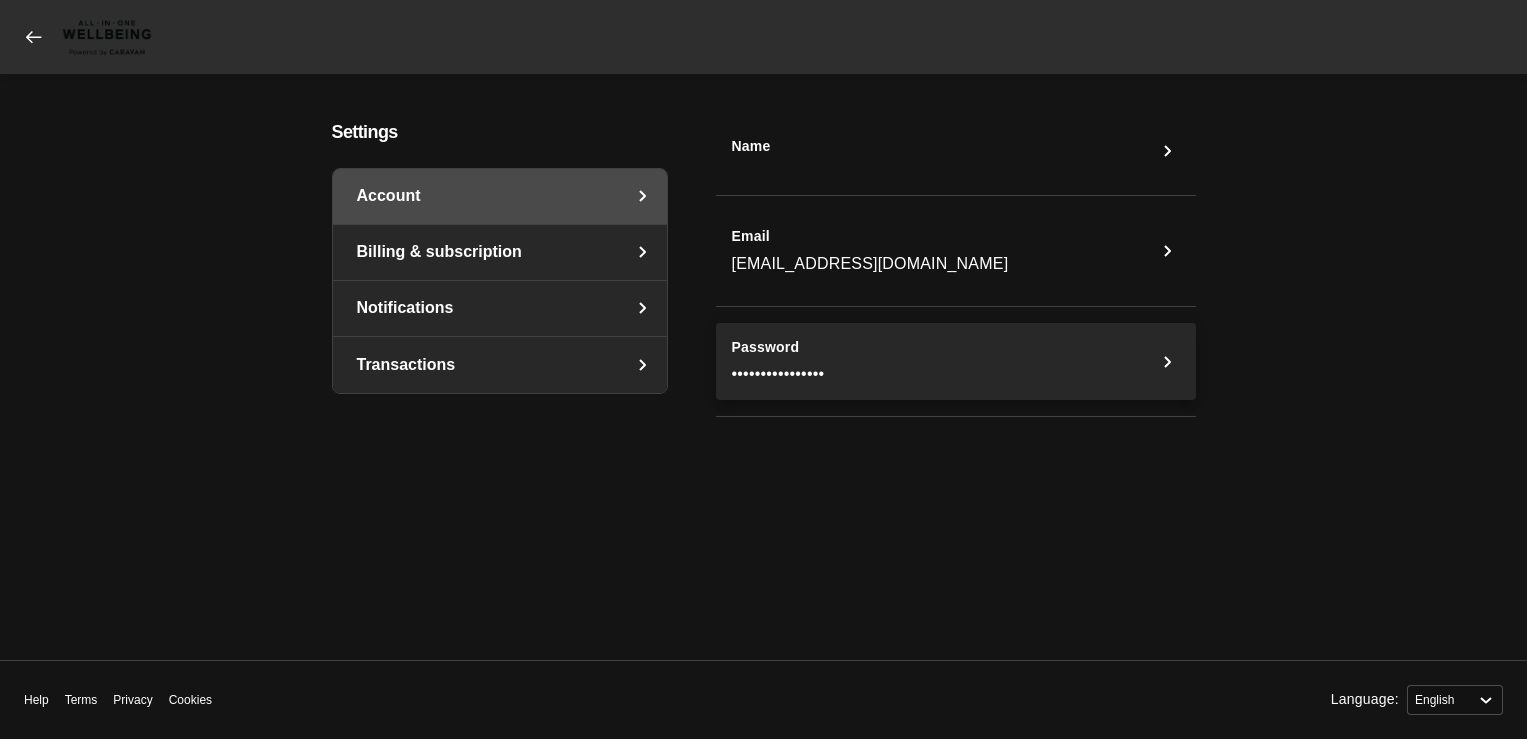 click on "••••••••••••••••" 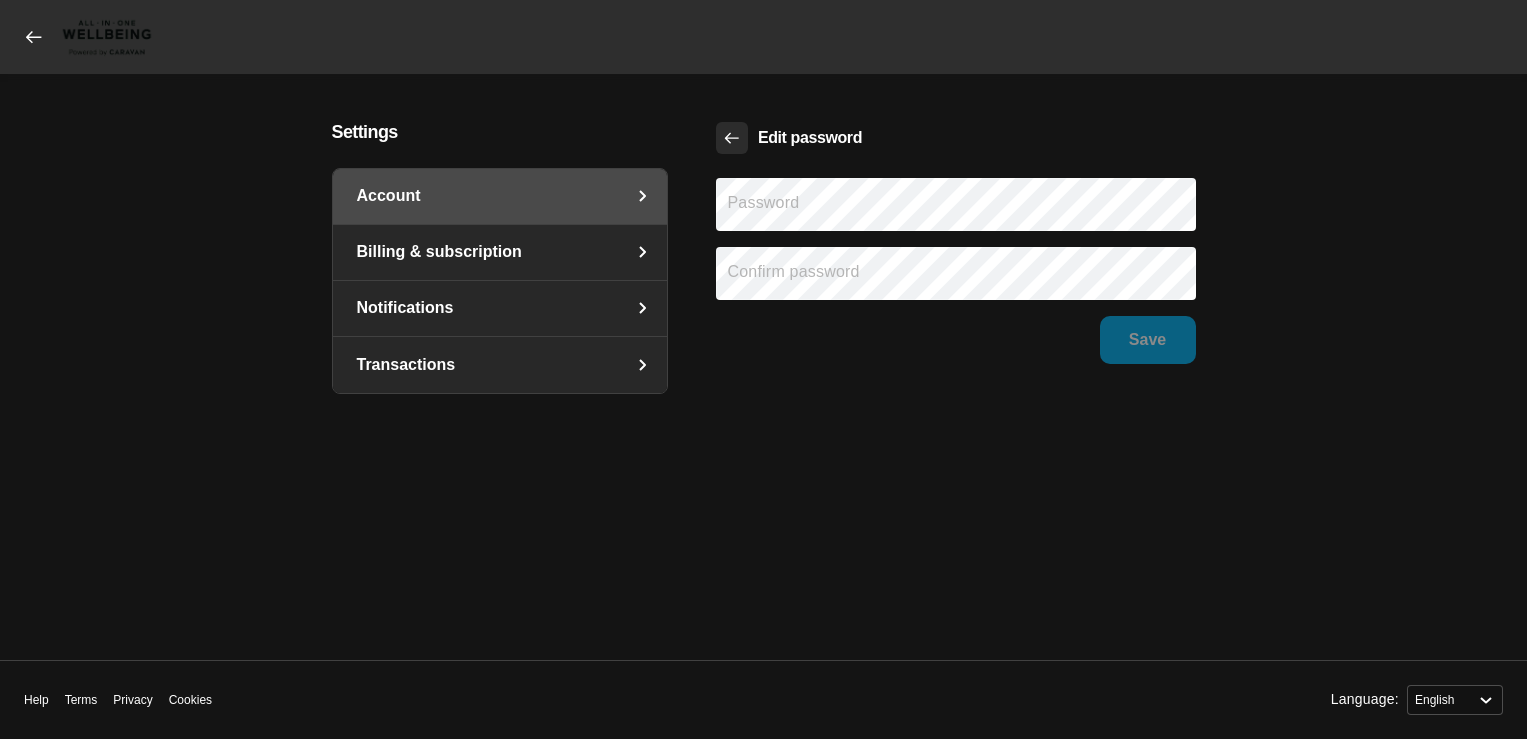 click 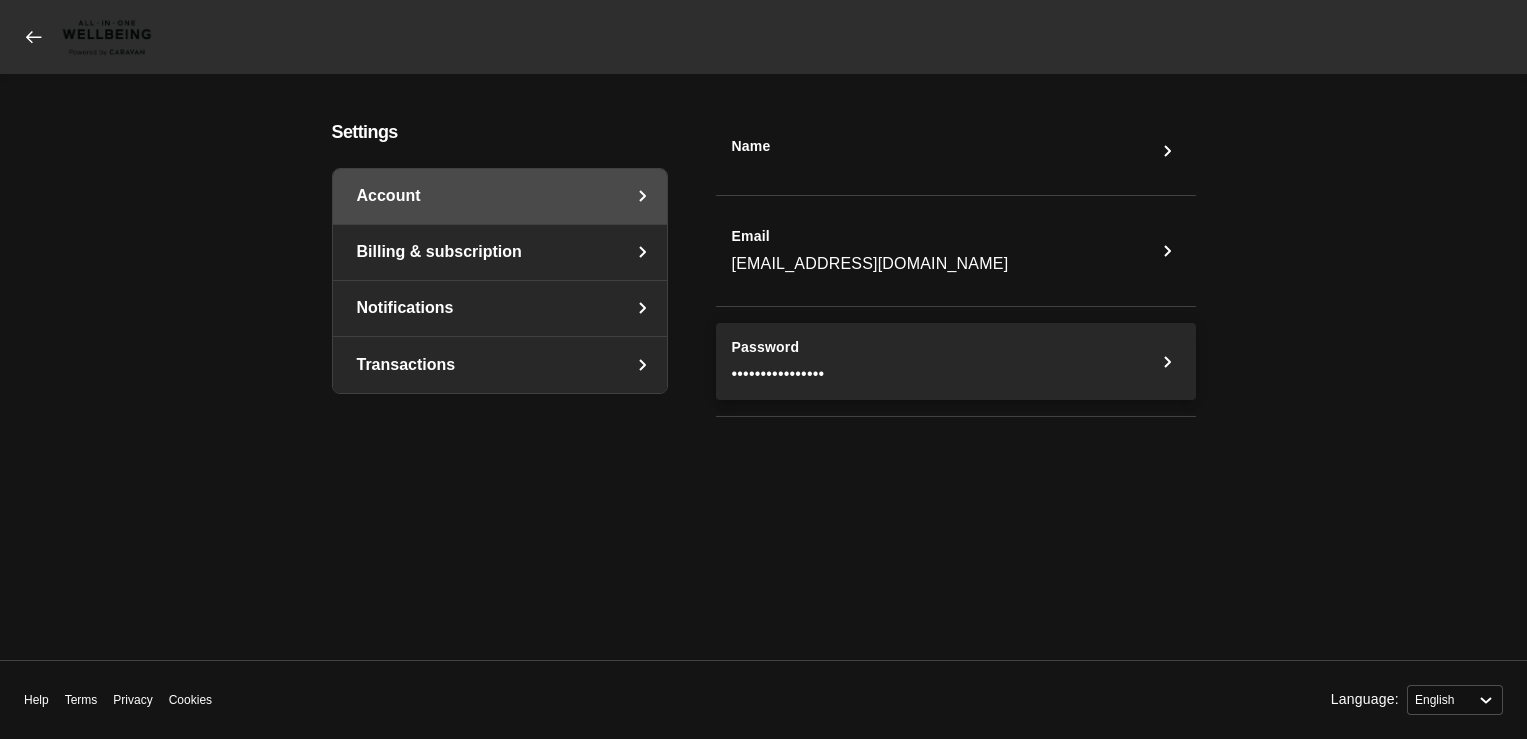 click on "Password ••••••••••••••••" 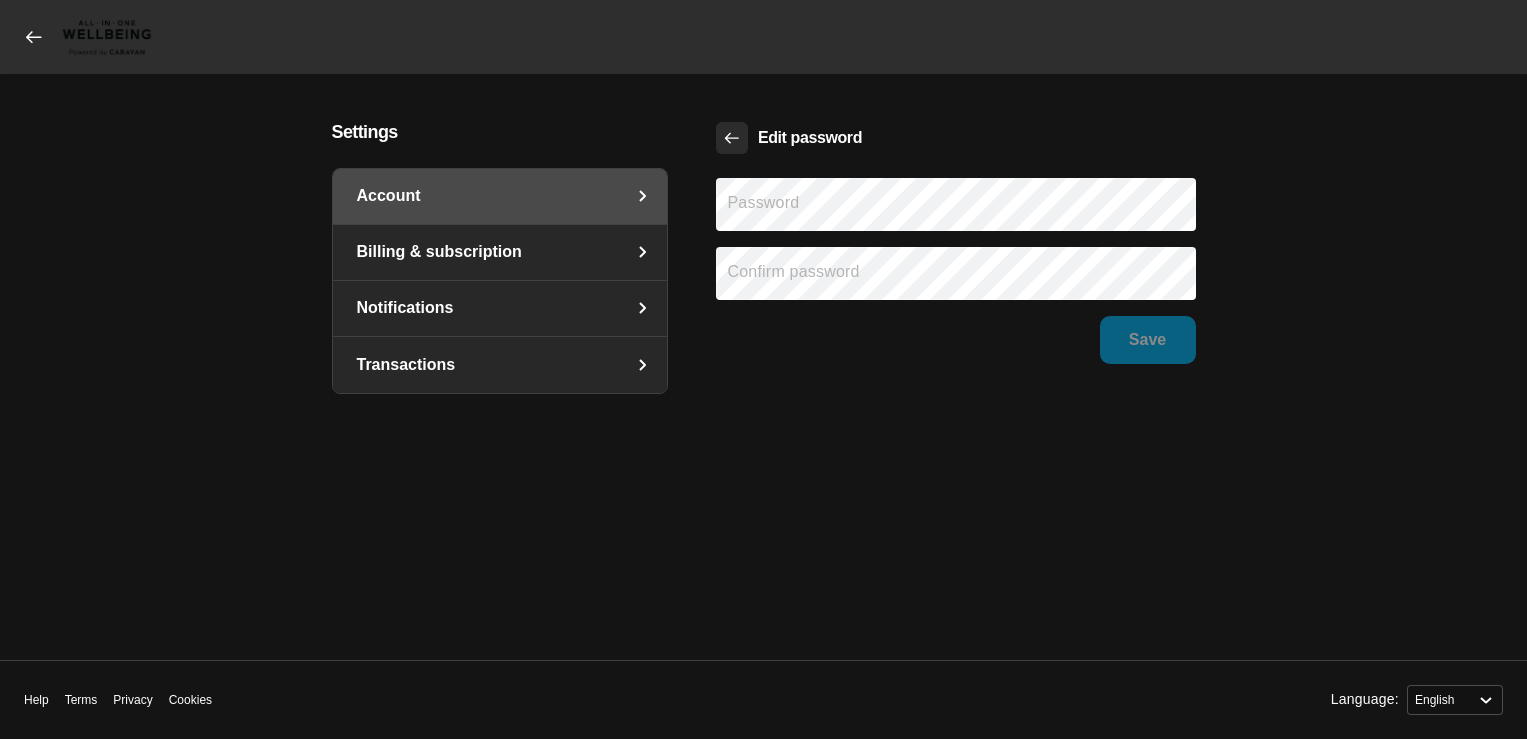 click 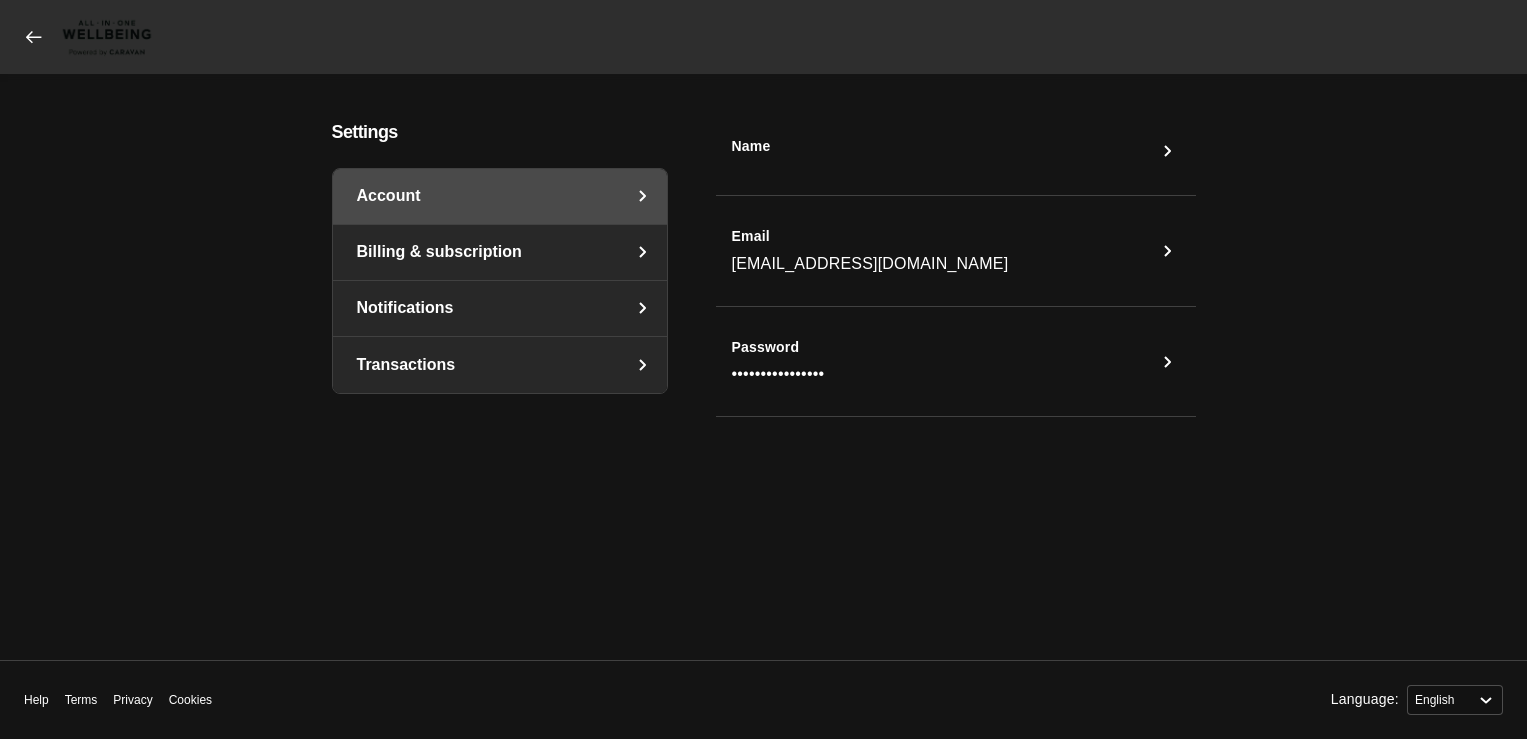 click 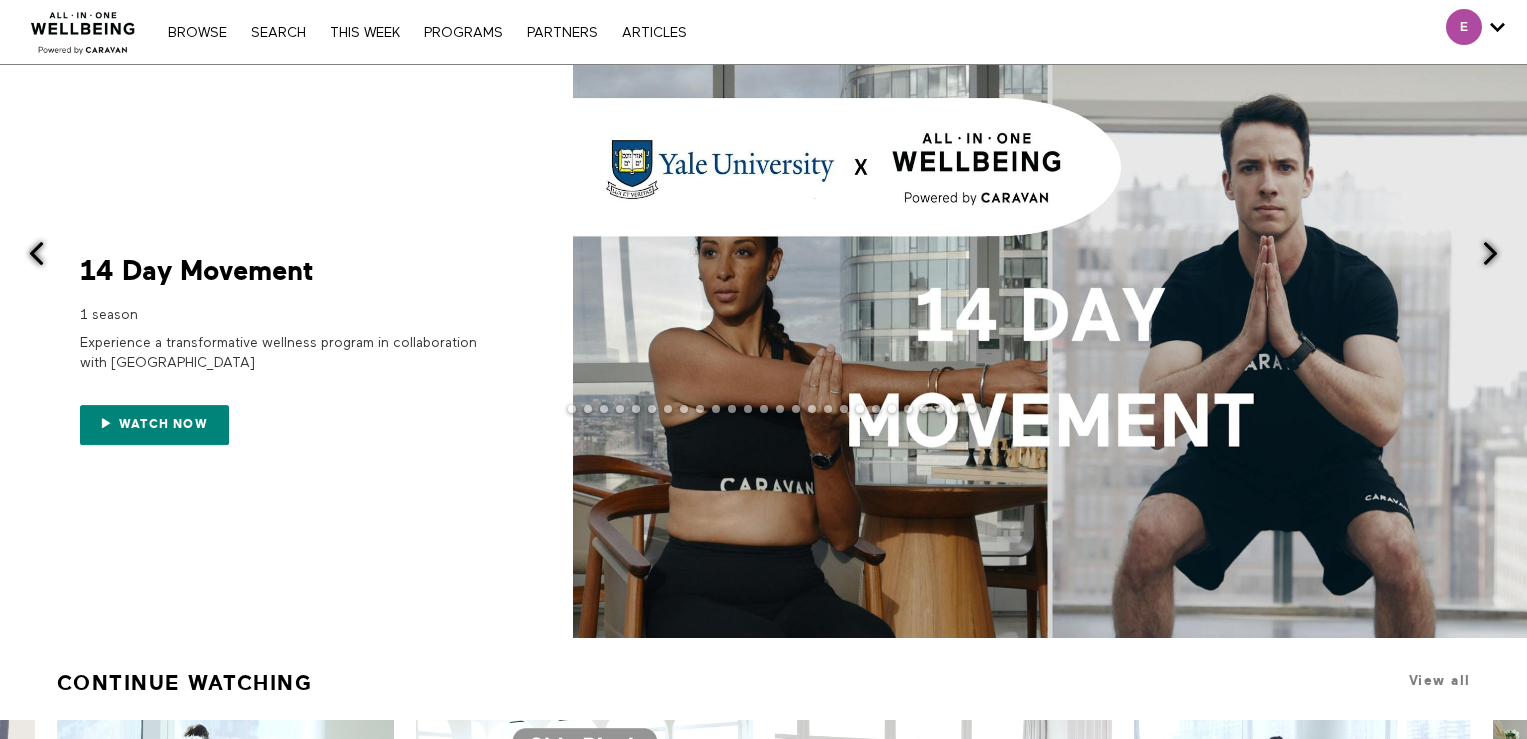 scroll, scrollTop: 0, scrollLeft: 0, axis: both 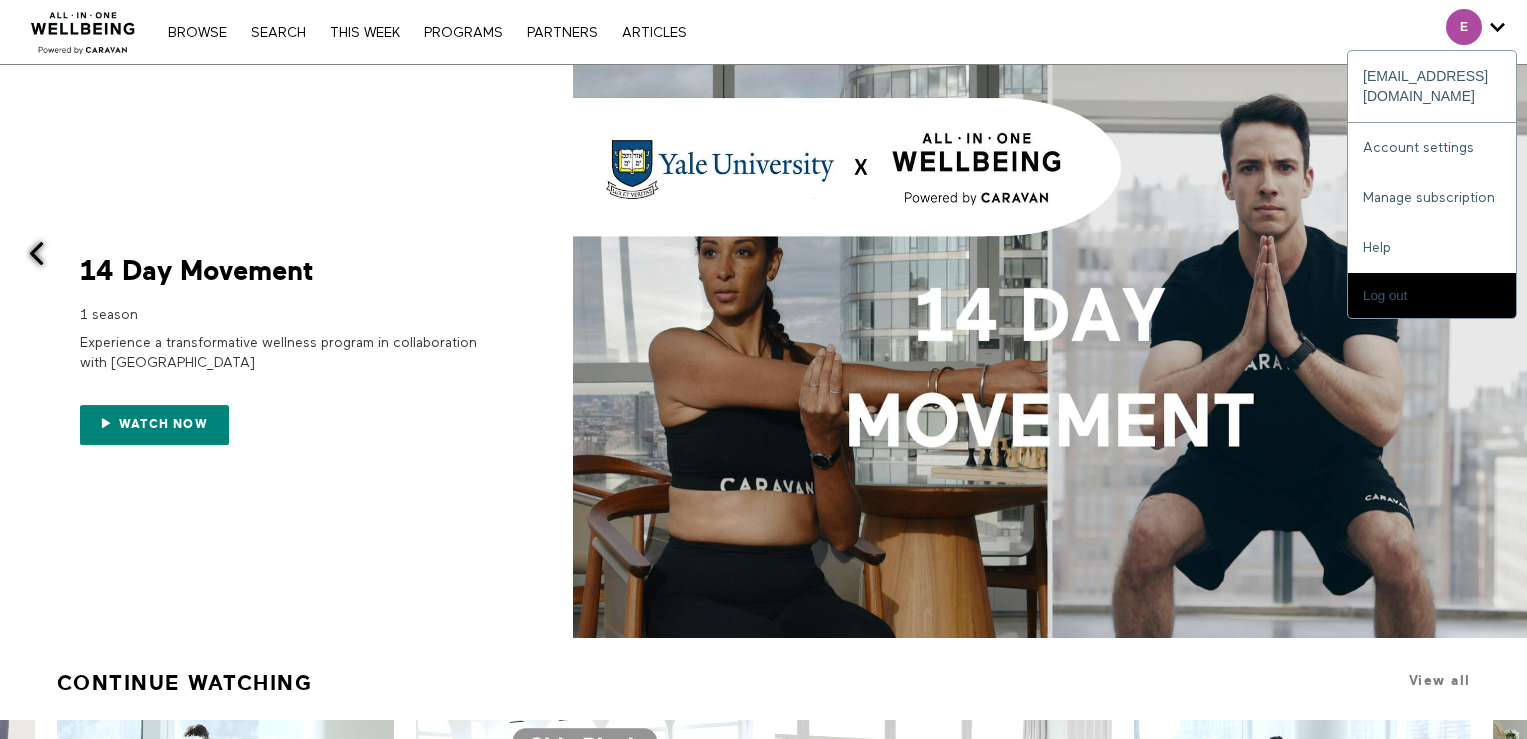 click at bounding box center [1464, 27] 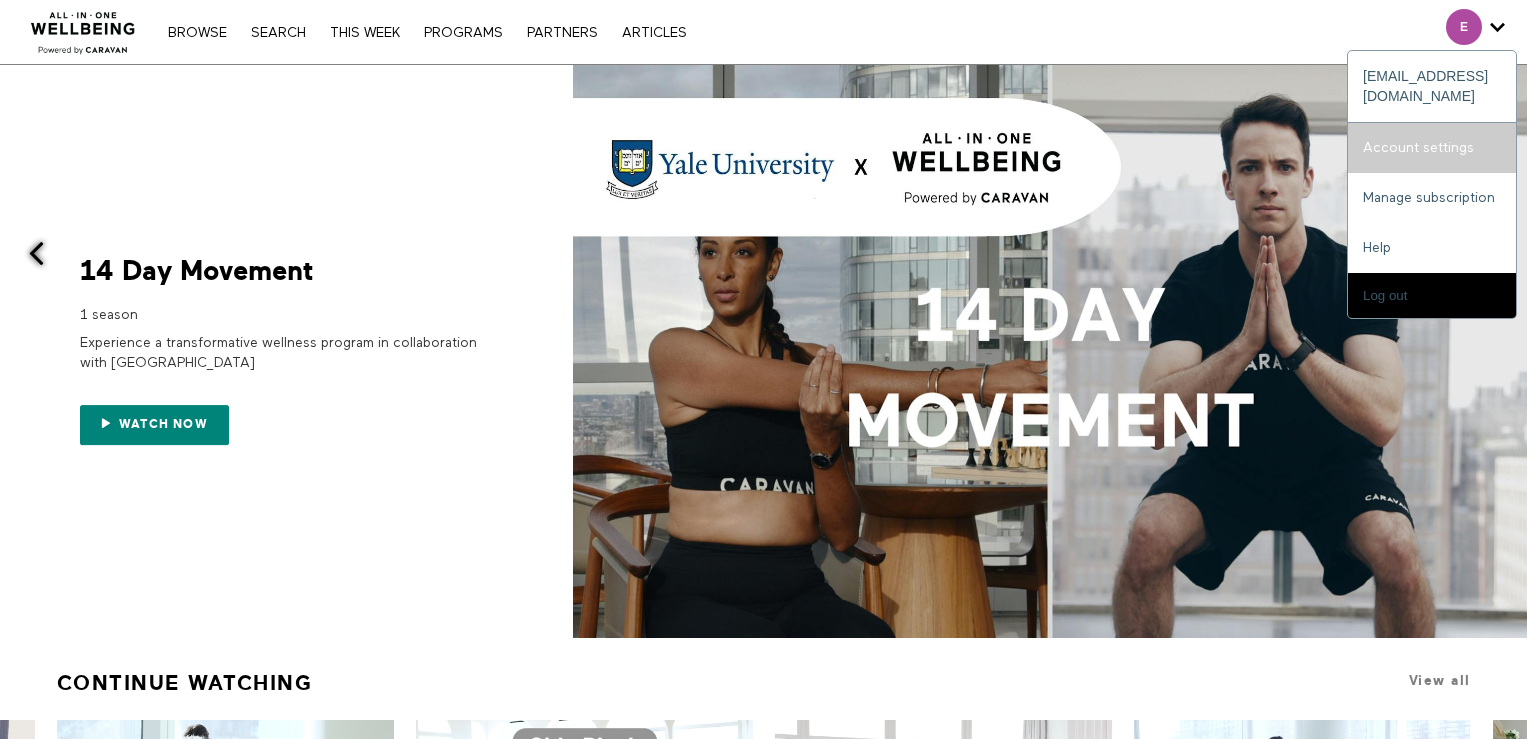 click on "Account settings" at bounding box center [1432, 148] 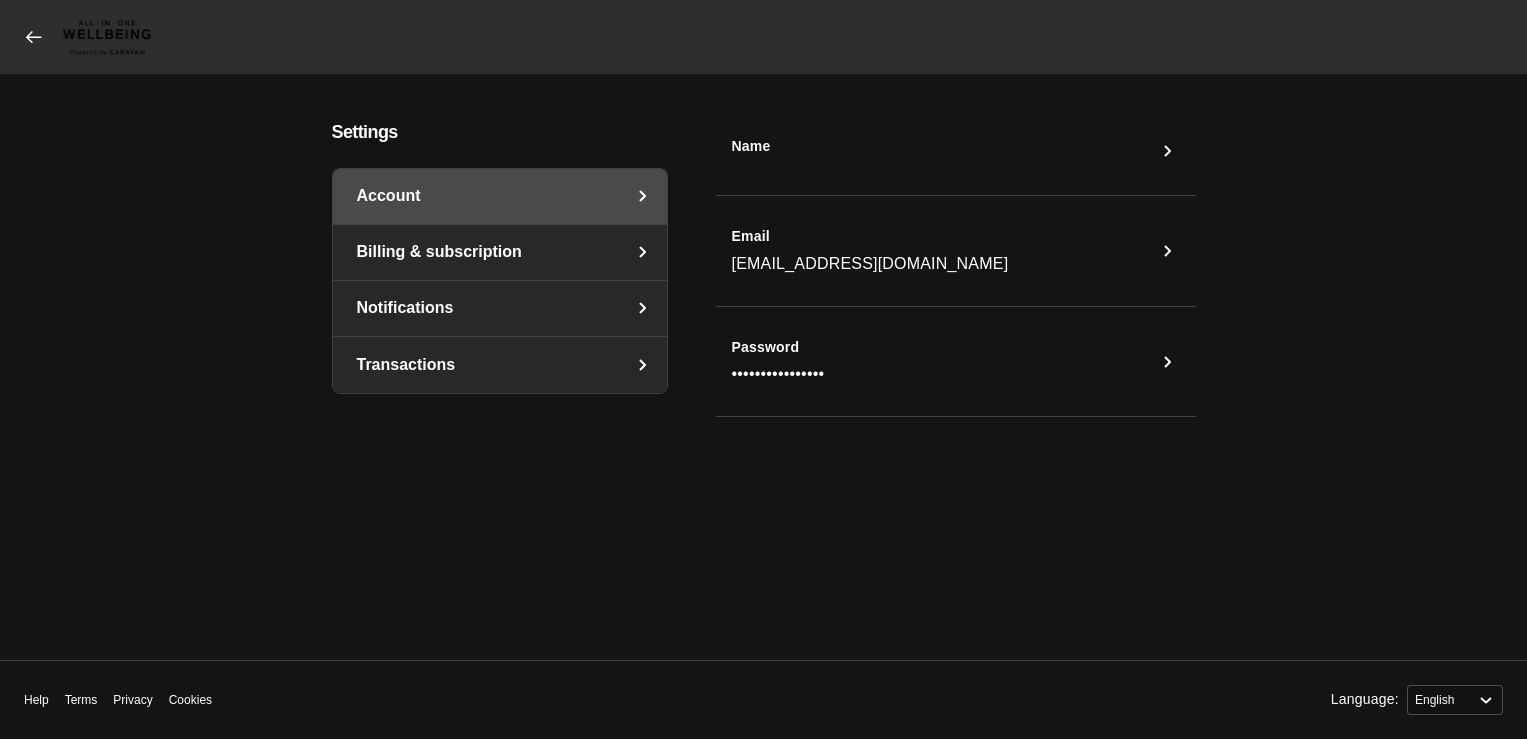 select on "en" 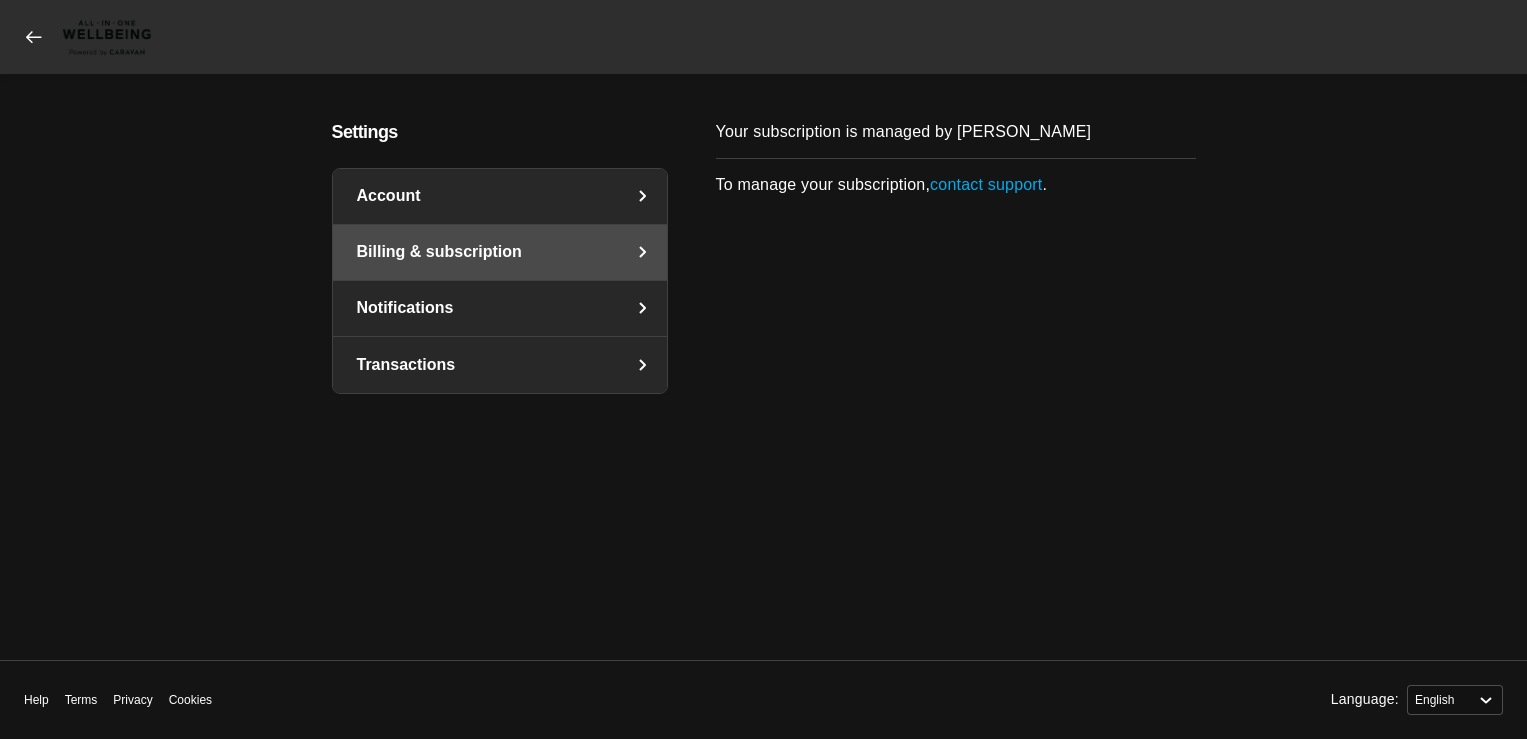 click on "Notifications" 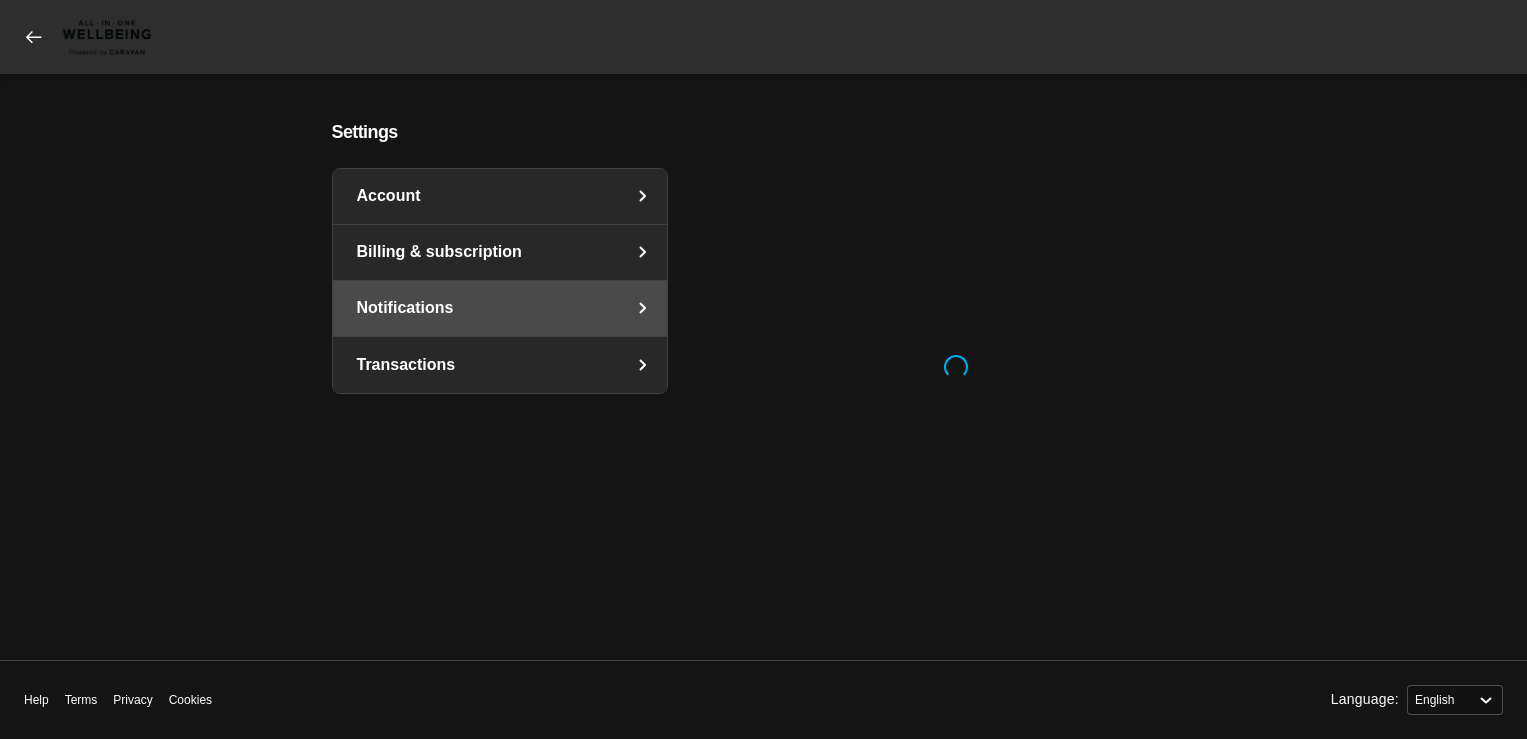 select on "en" 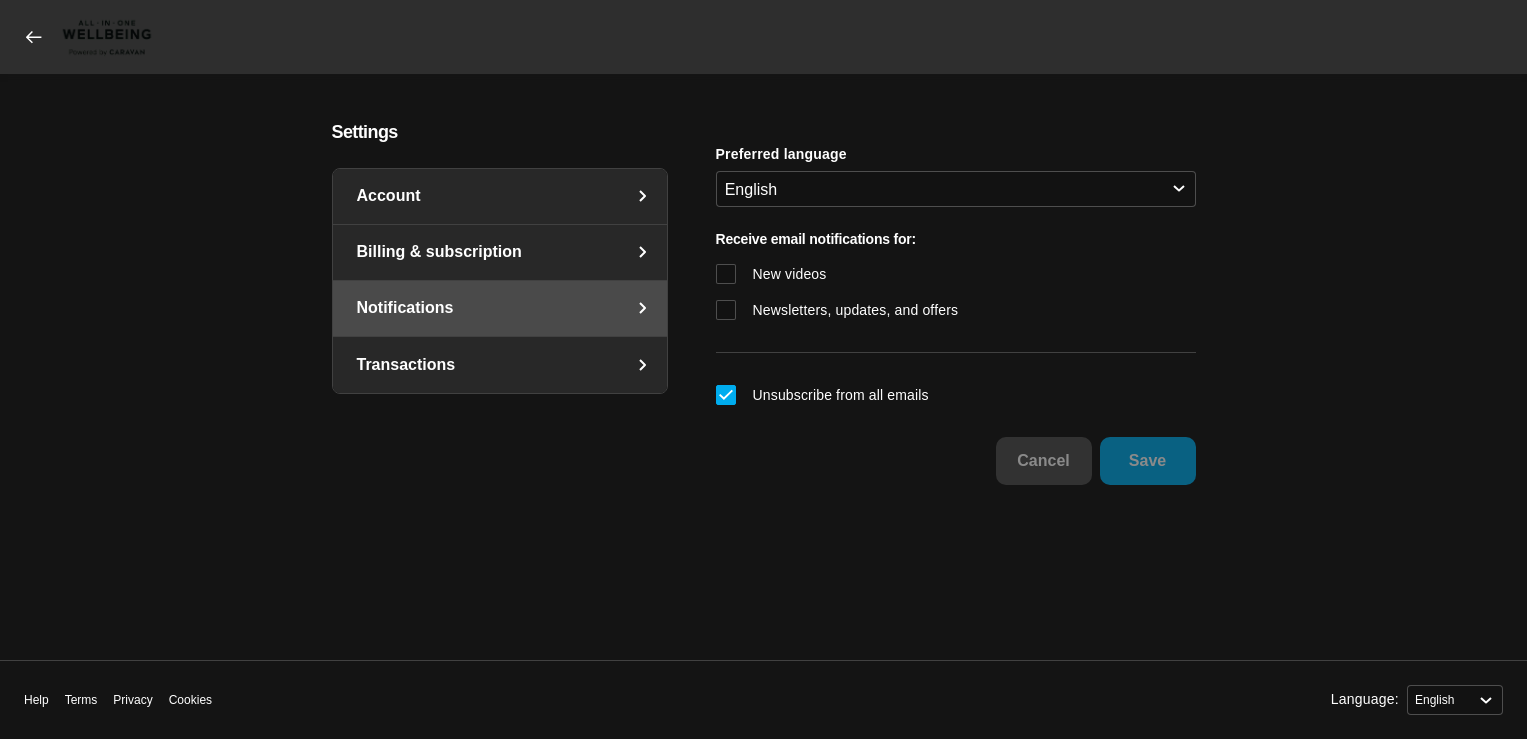click on "Transactions" 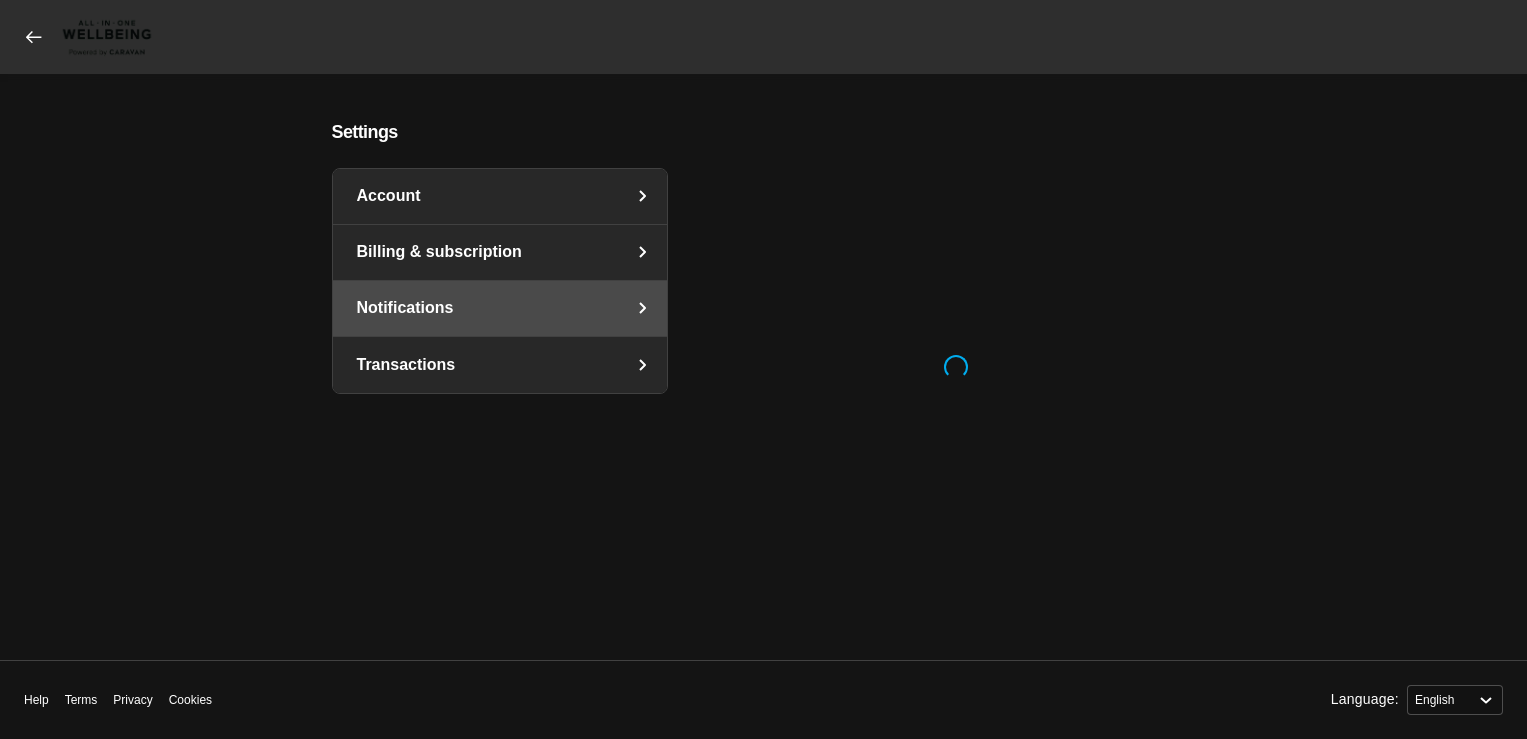 select on "en" 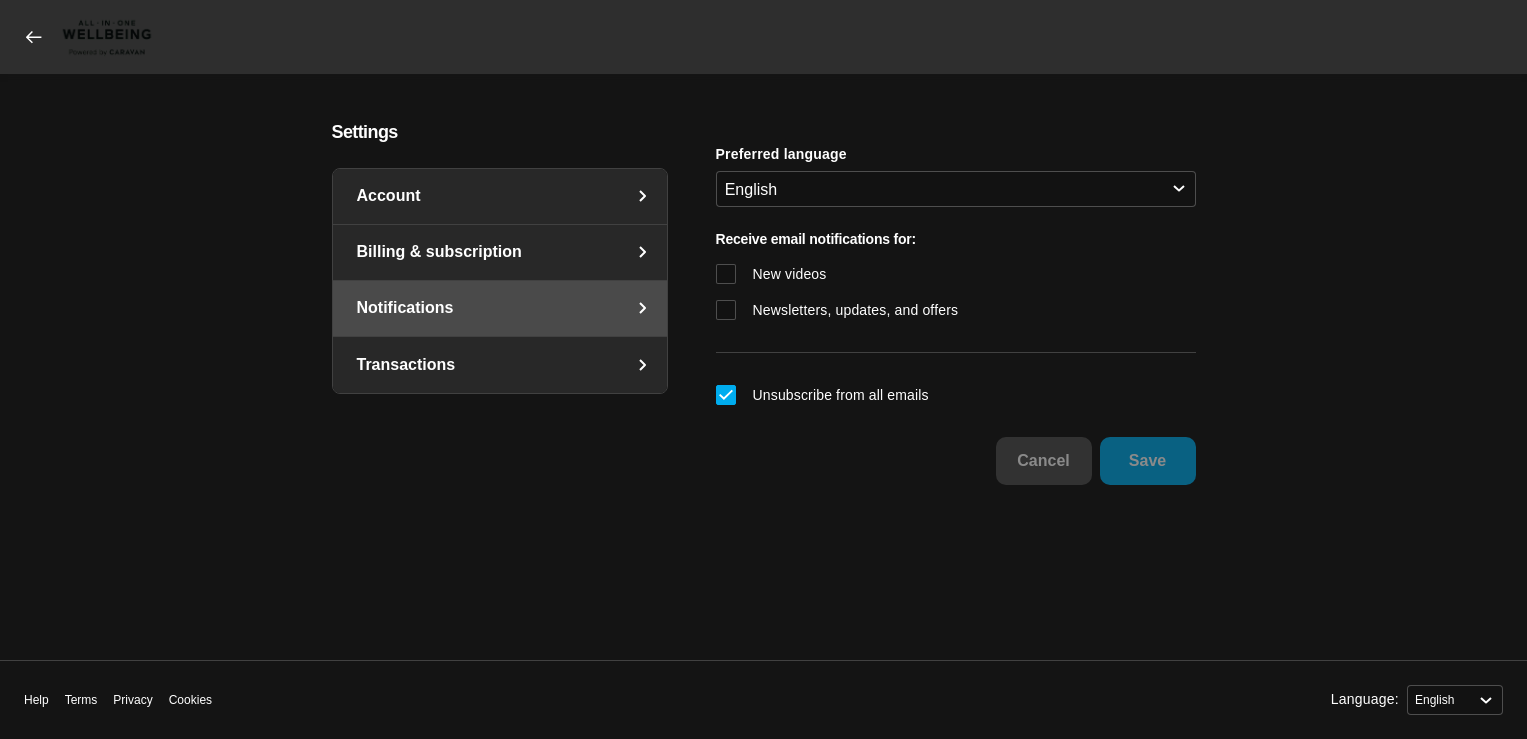 click 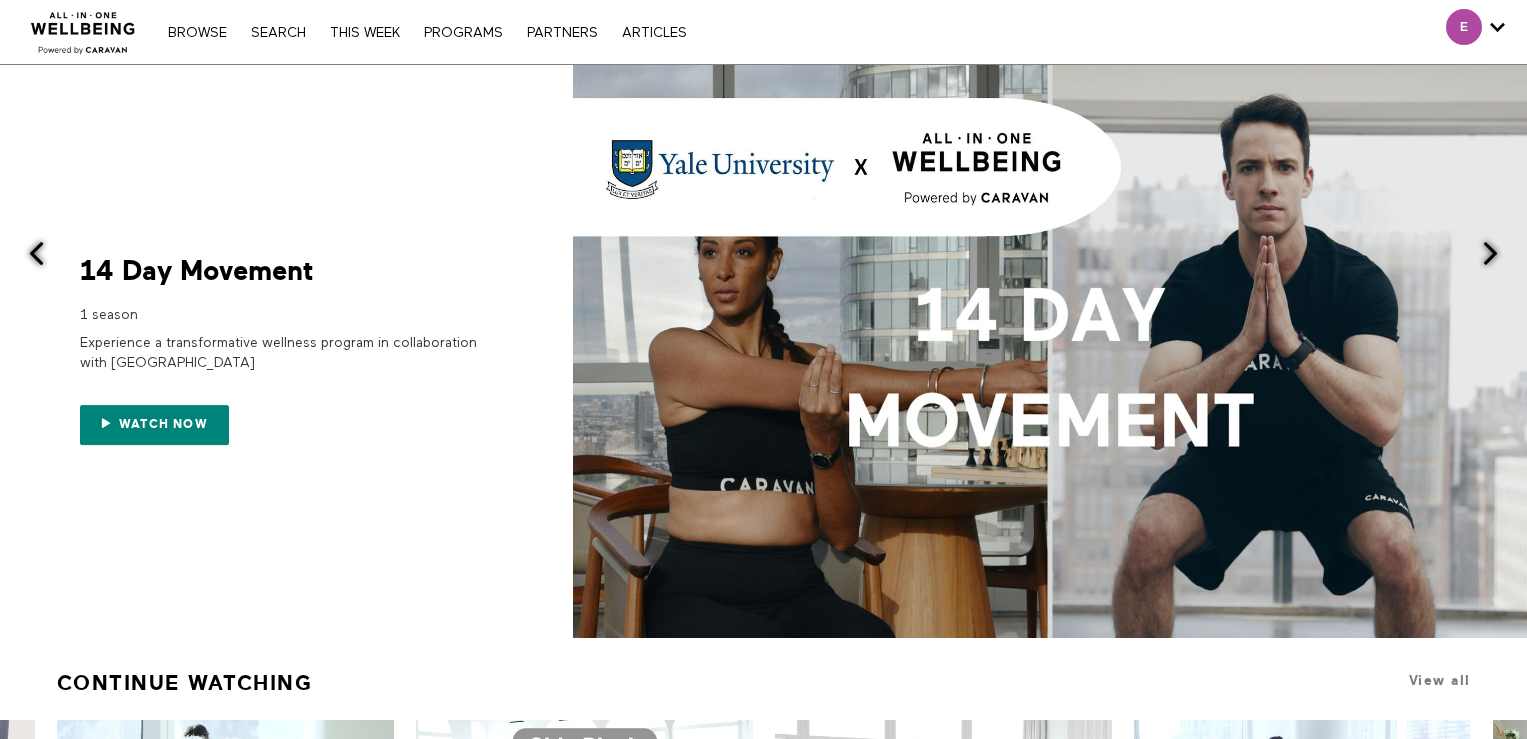 scroll, scrollTop: 0, scrollLeft: 0, axis: both 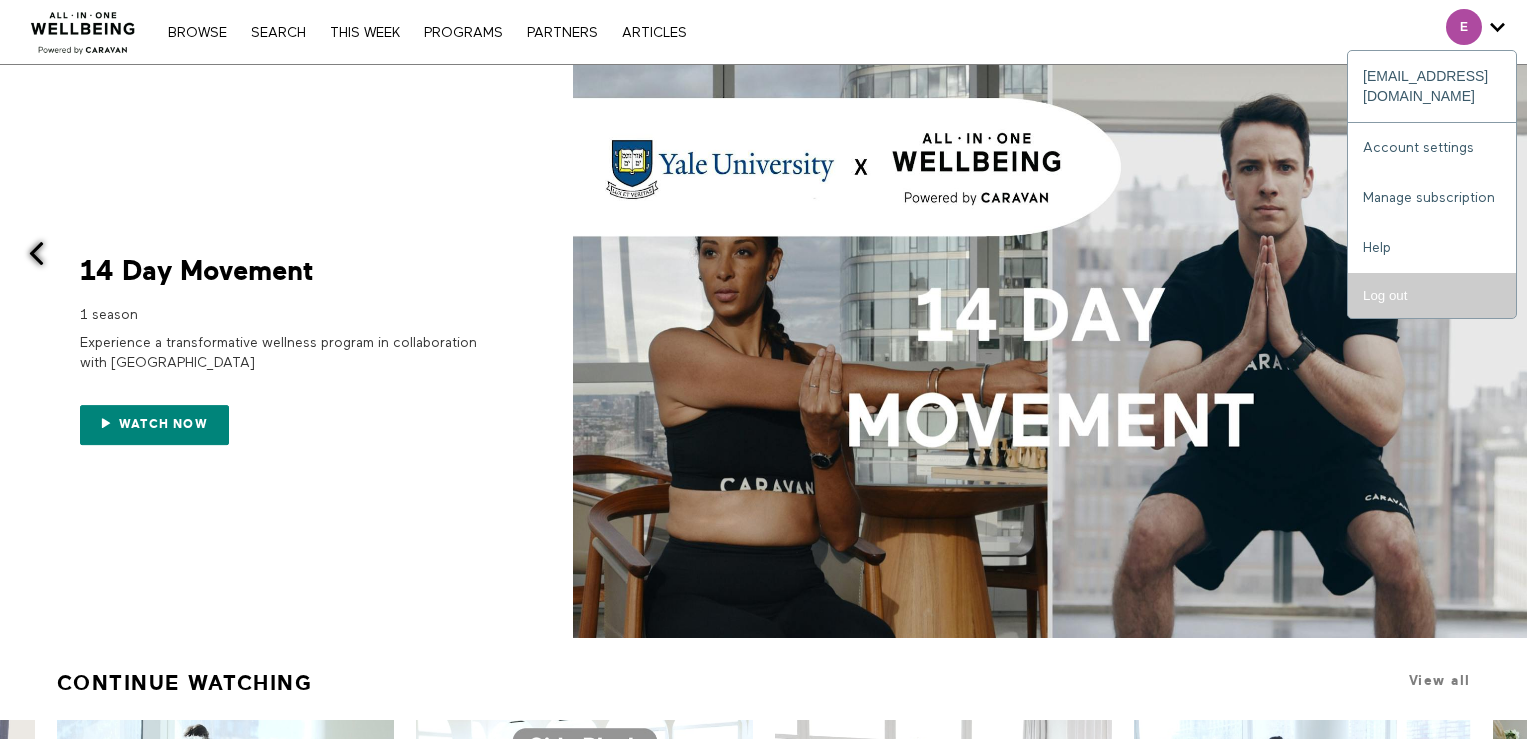 click on "Log out" at bounding box center [1432, 295] 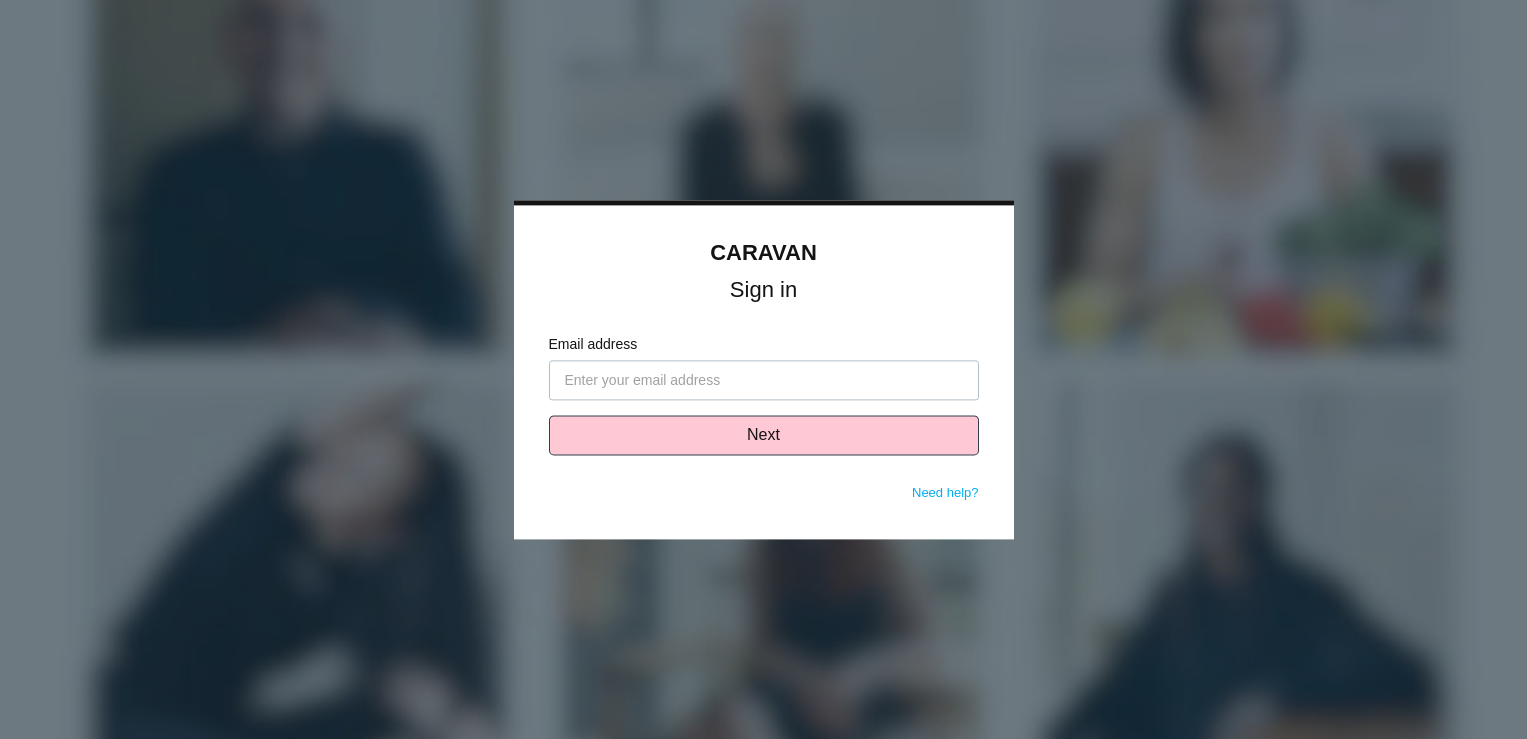 click on "Email address" at bounding box center [764, 380] 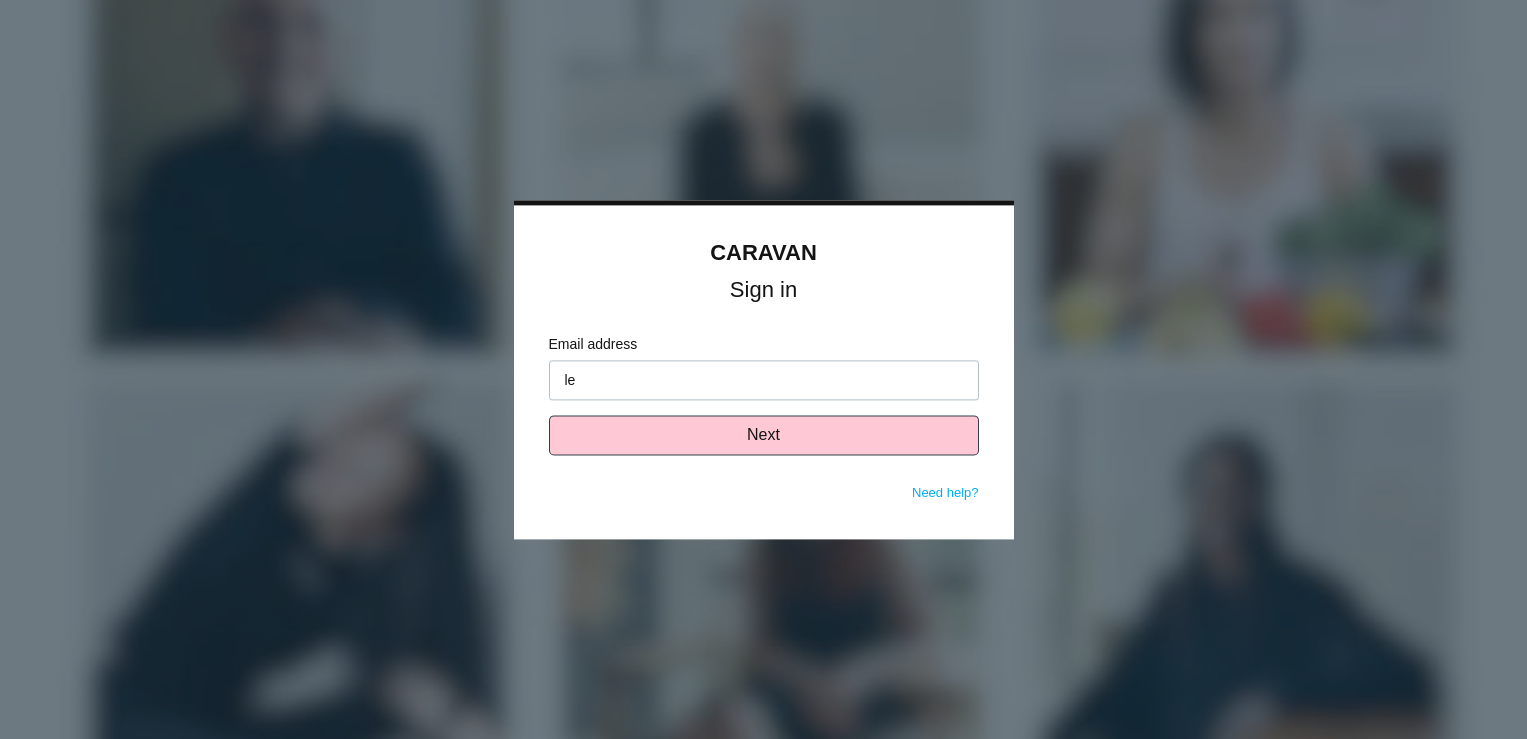 scroll, scrollTop: 0, scrollLeft: 0, axis: both 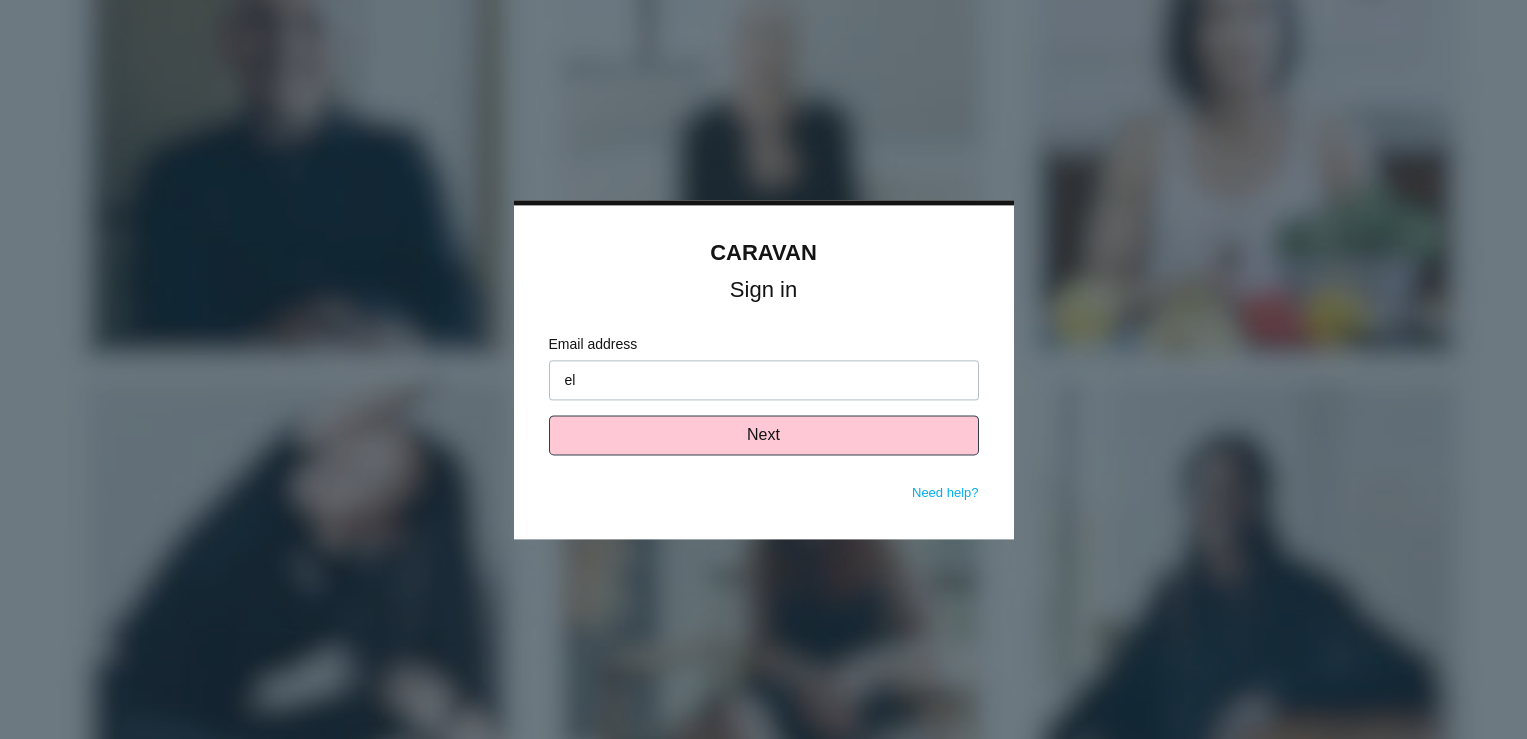 type on "[EMAIL_ADDRESS][DOMAIN_NAME]" 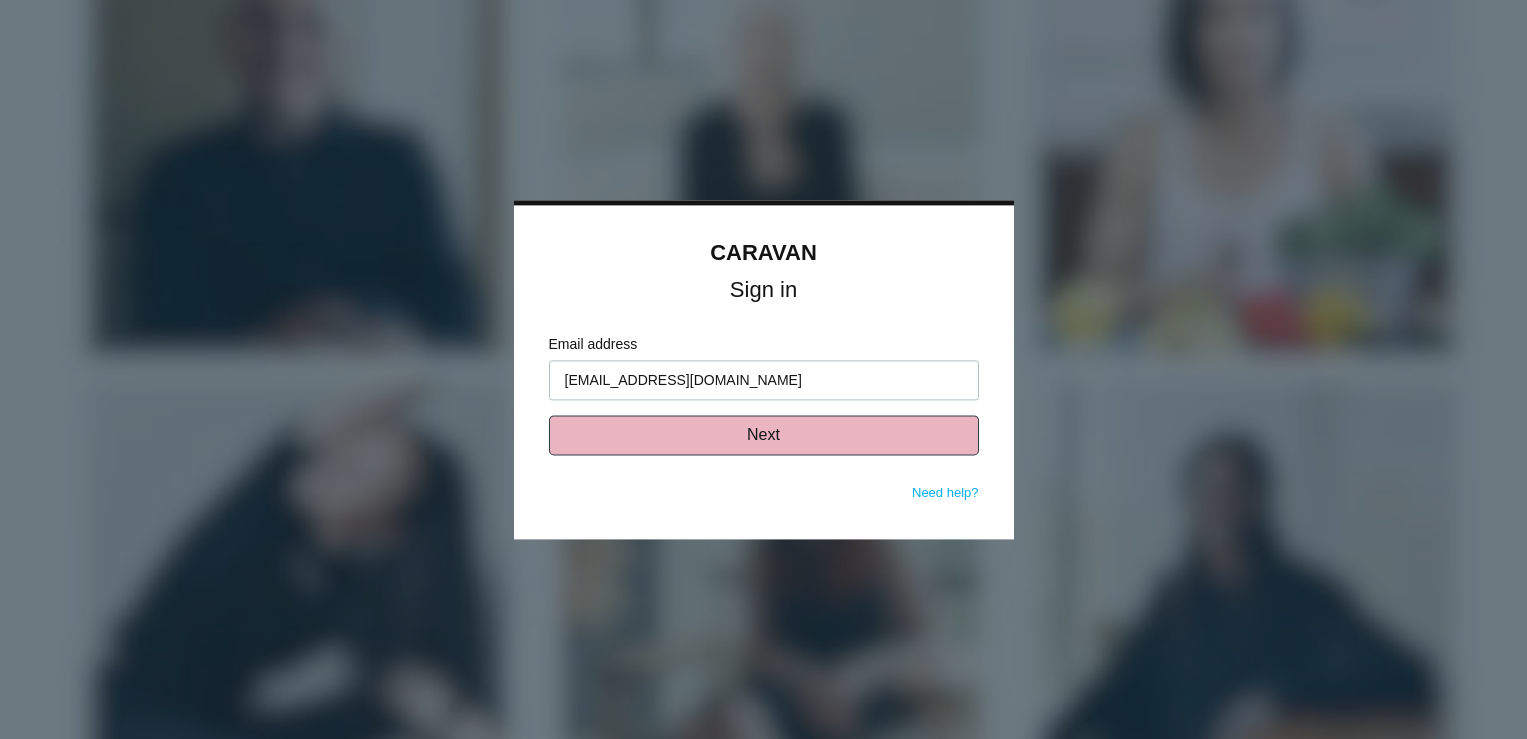 click on "Next" at bounding box center [764, 435] 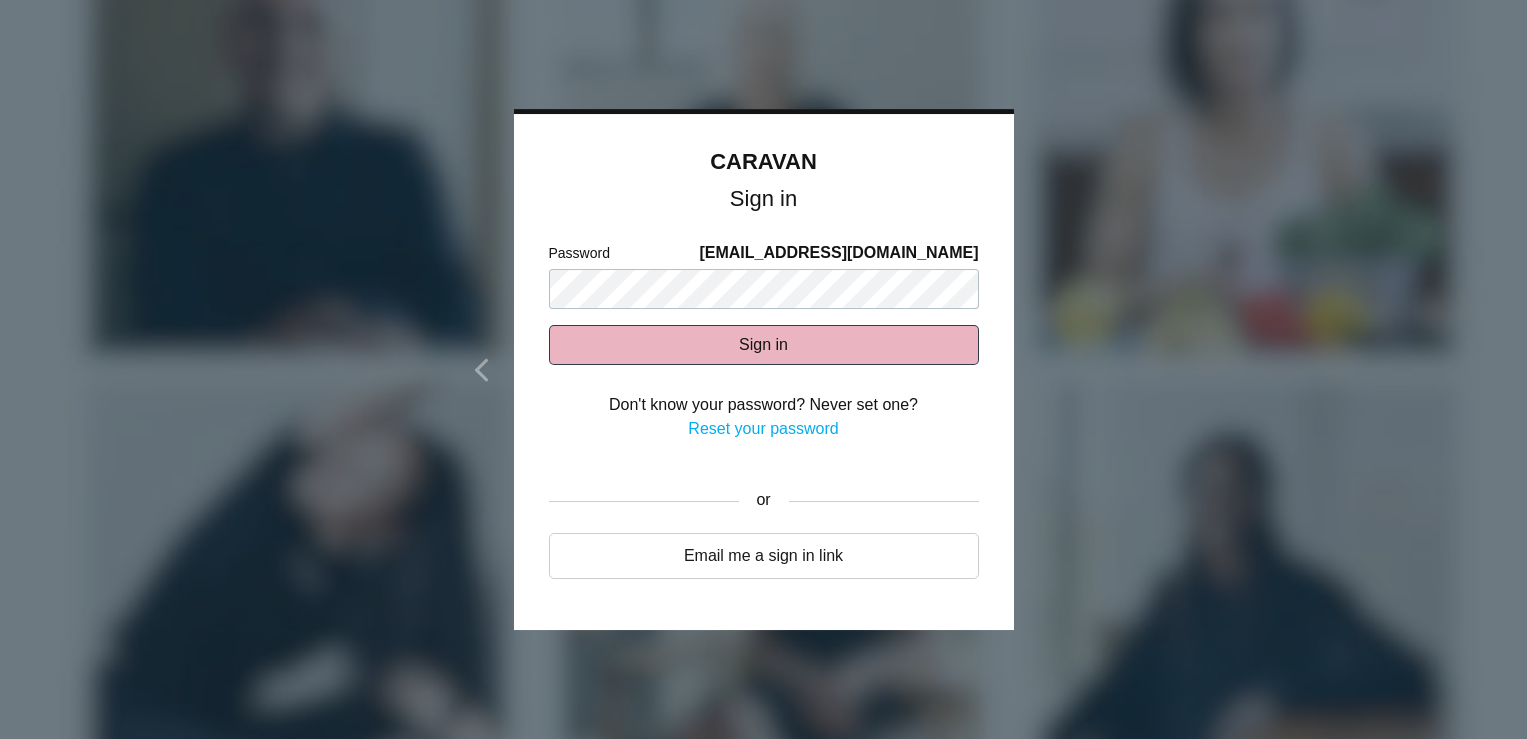 click on "Sign in" at bounding box center [764, 345] 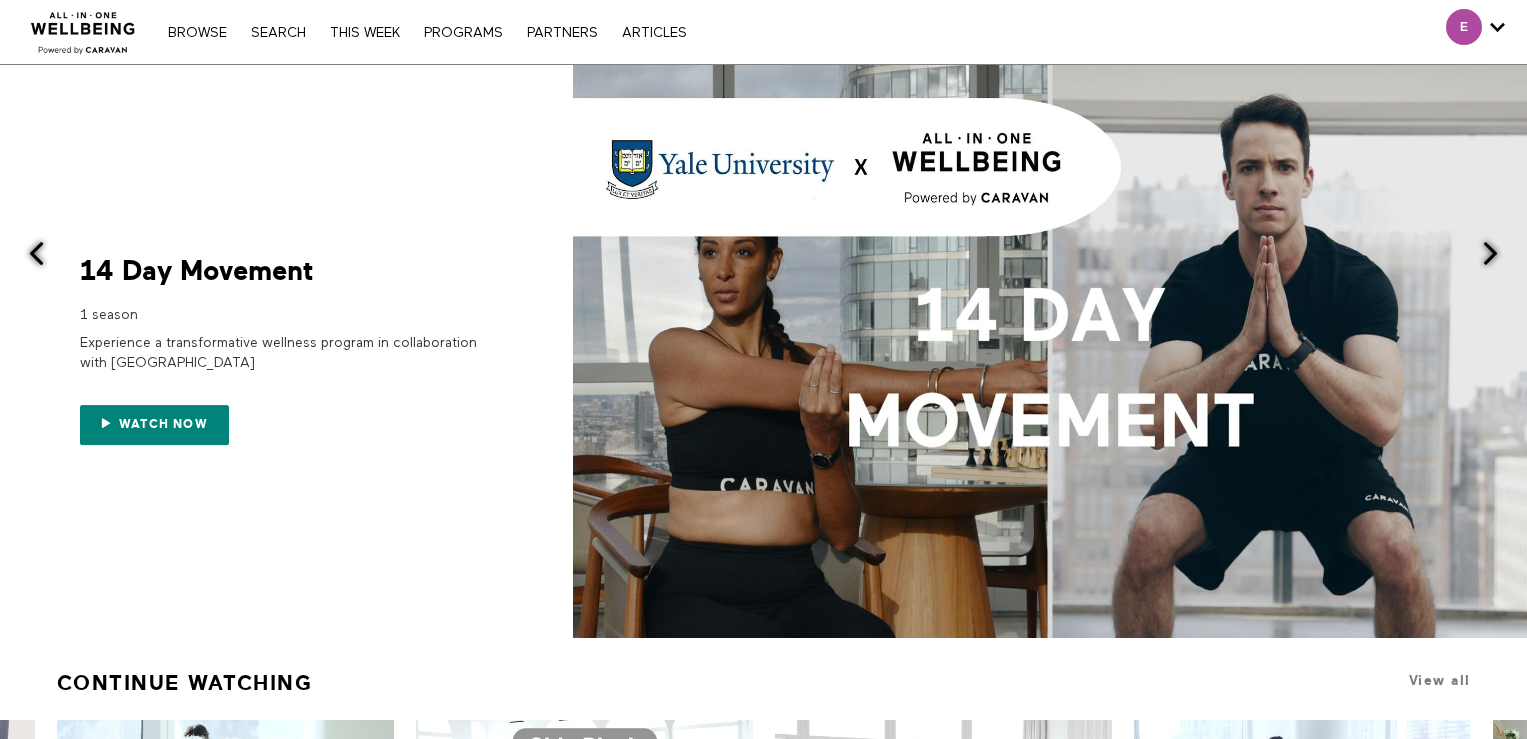 scroll, scrollTop: 4, scrollLeft: 0, axis: vertical 